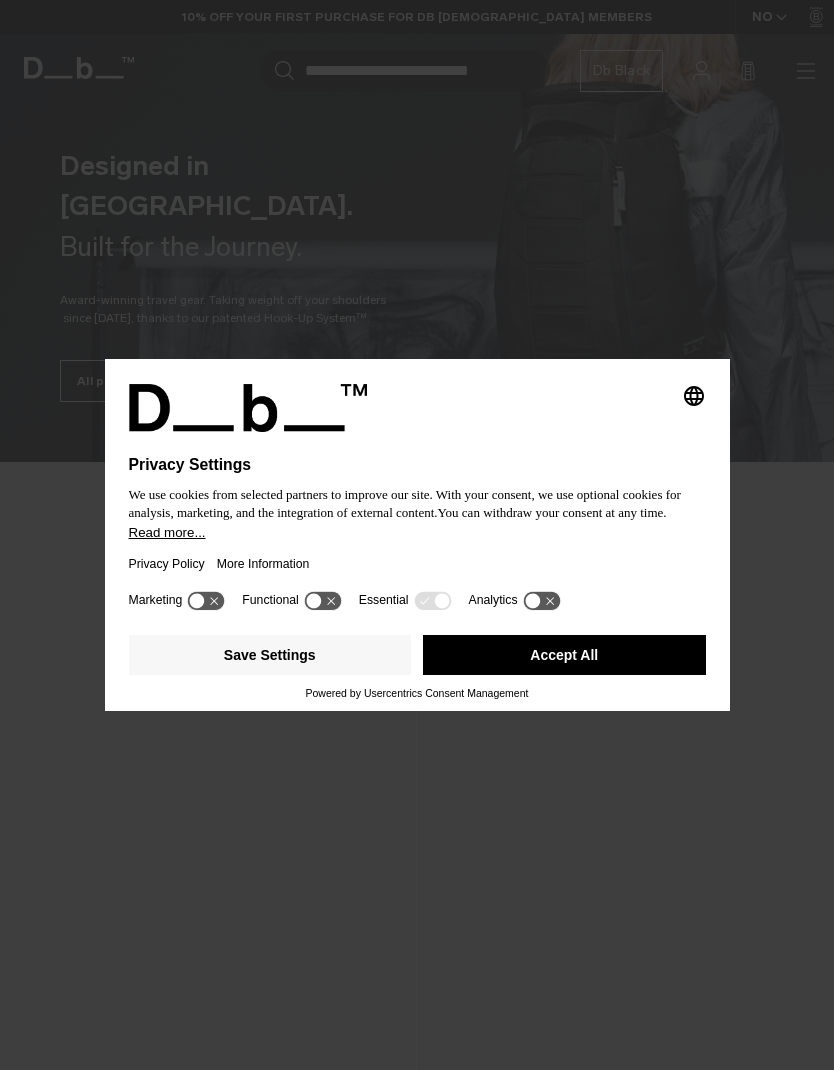 scroll, scrollTop: 0, scrollLeft: 0, axis: both 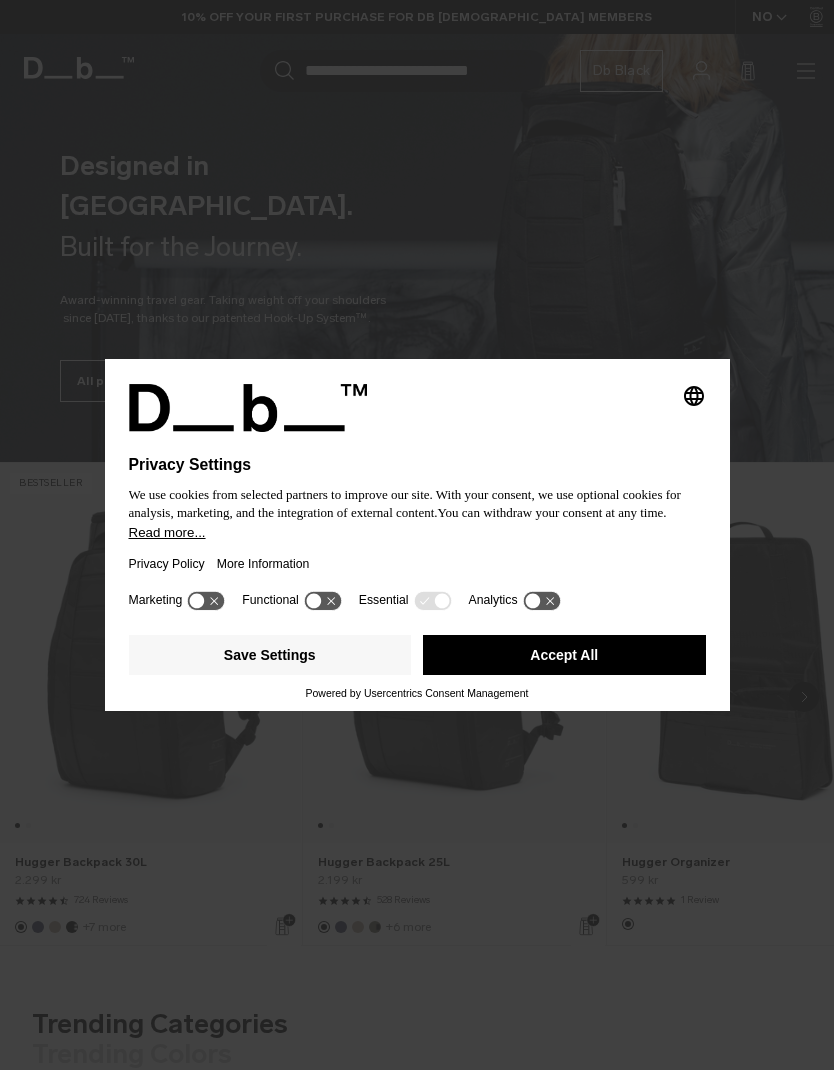 click on "Accept All" at bounding box center [564, 655] 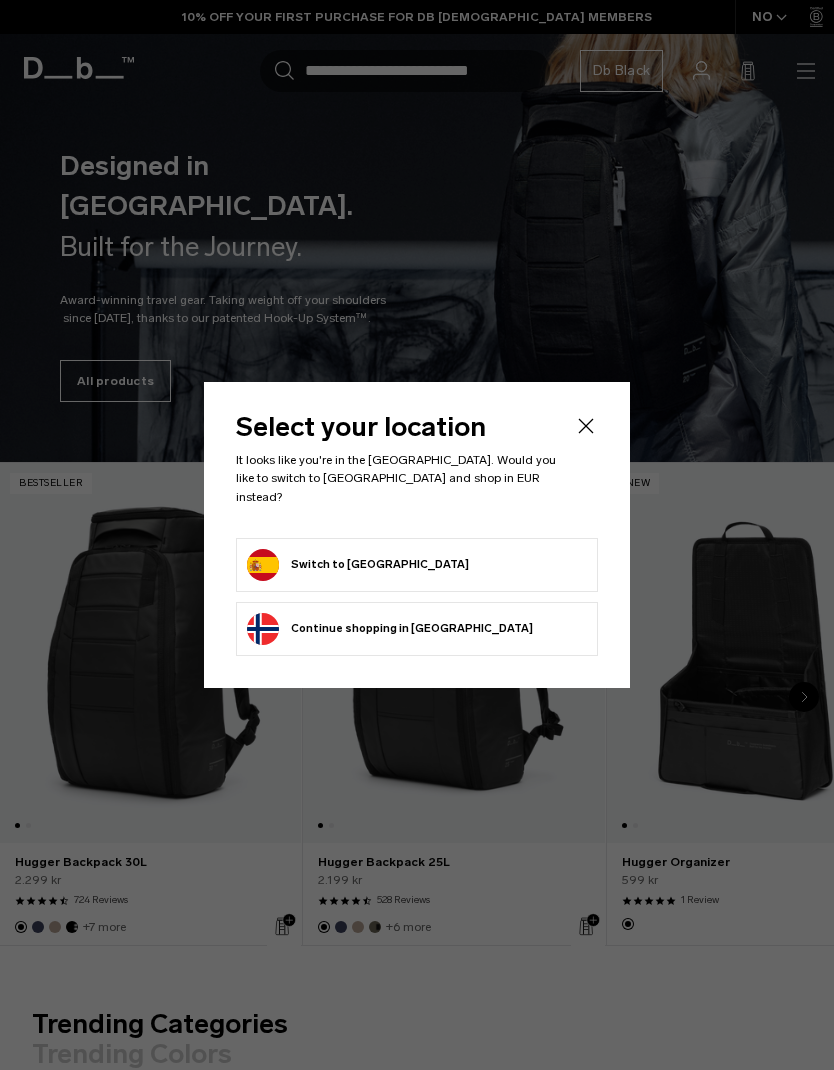 click on "Select your location
It looks like you're in the Spain. Would you like to switch to Spain and shop in EUR instead?
Switch to Spain
Continue browsing Norway store
Continue shopping in Norway" 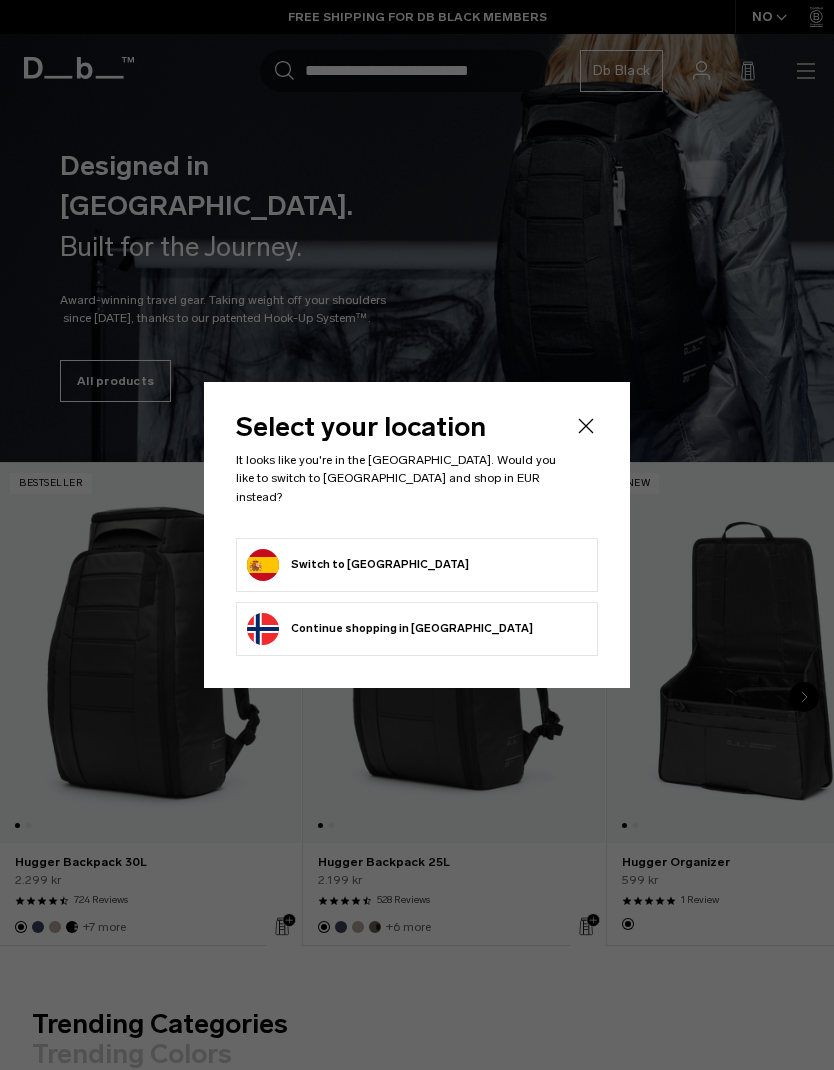 click on "Switch to Spain" at bounding box center [417, 565] 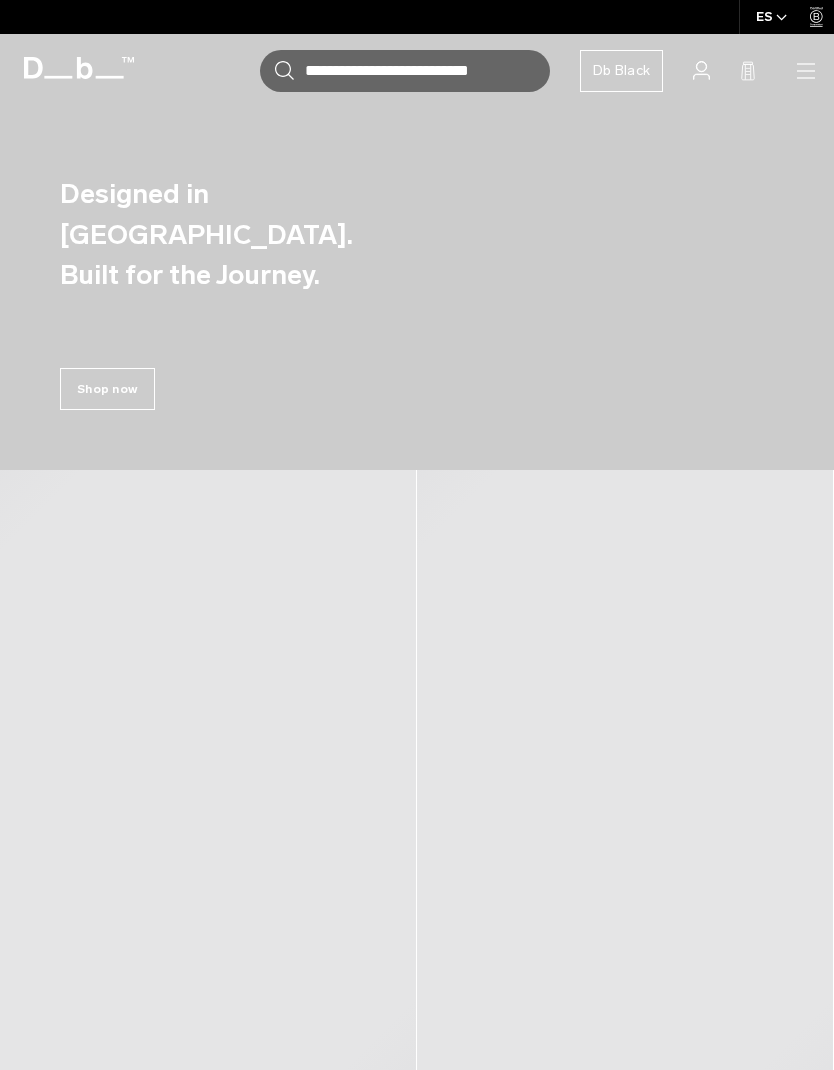 scroll, scrollTop: 0, scrollLeft: 0, axis: both 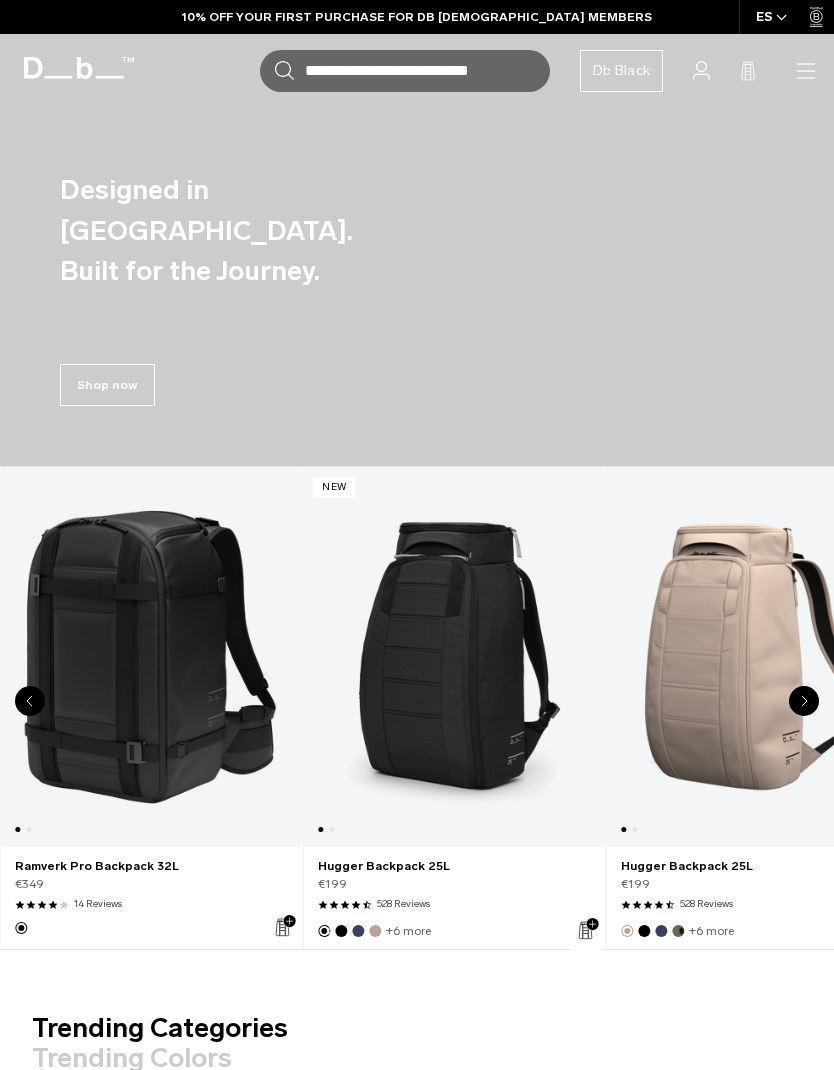 click at bounding box center [756, 657] 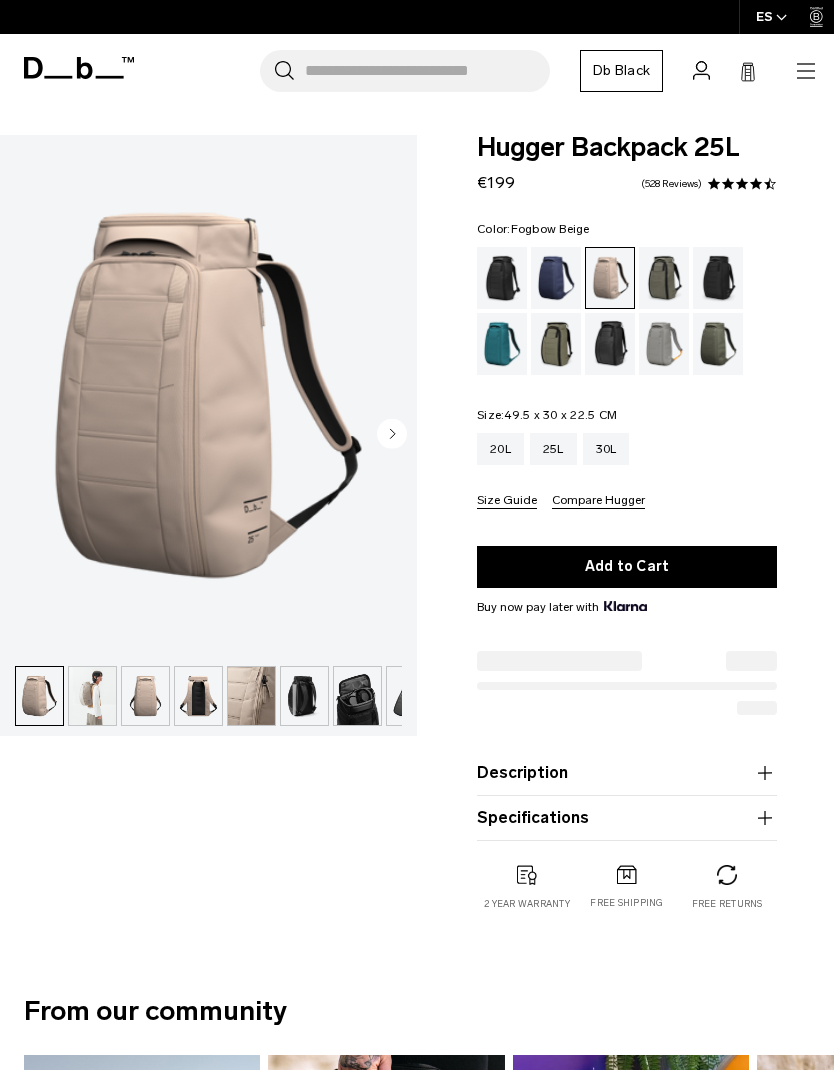 scroll, scrollTop: 0, scrollLeft: 0, axis: both 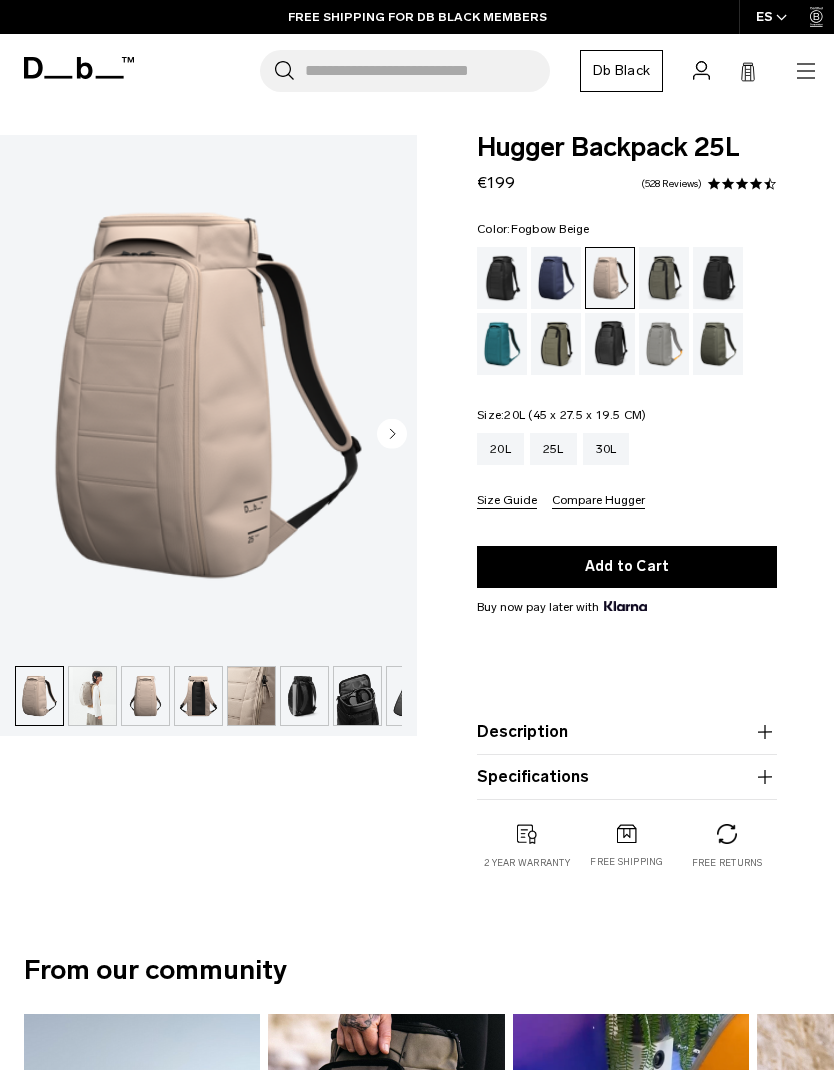 click on "20L" at bounding box center (500, 449) 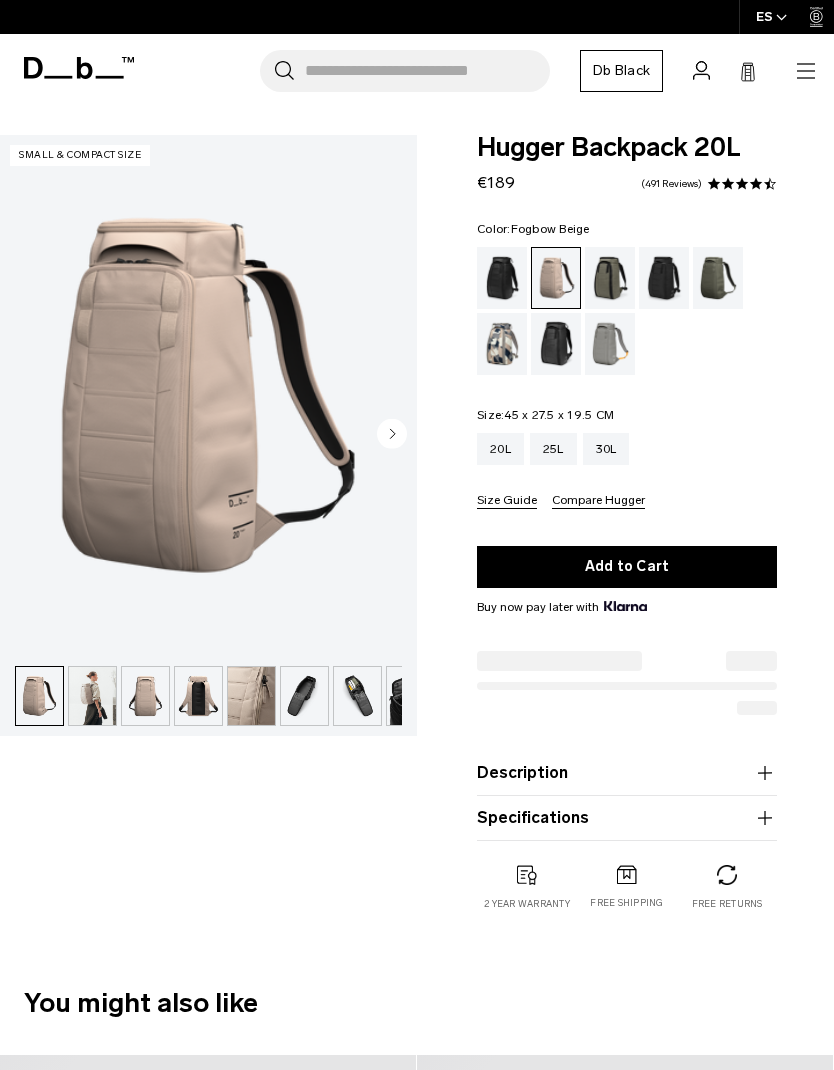 scroll, scrollTop: 0, scrollLeft: 0, axis: both 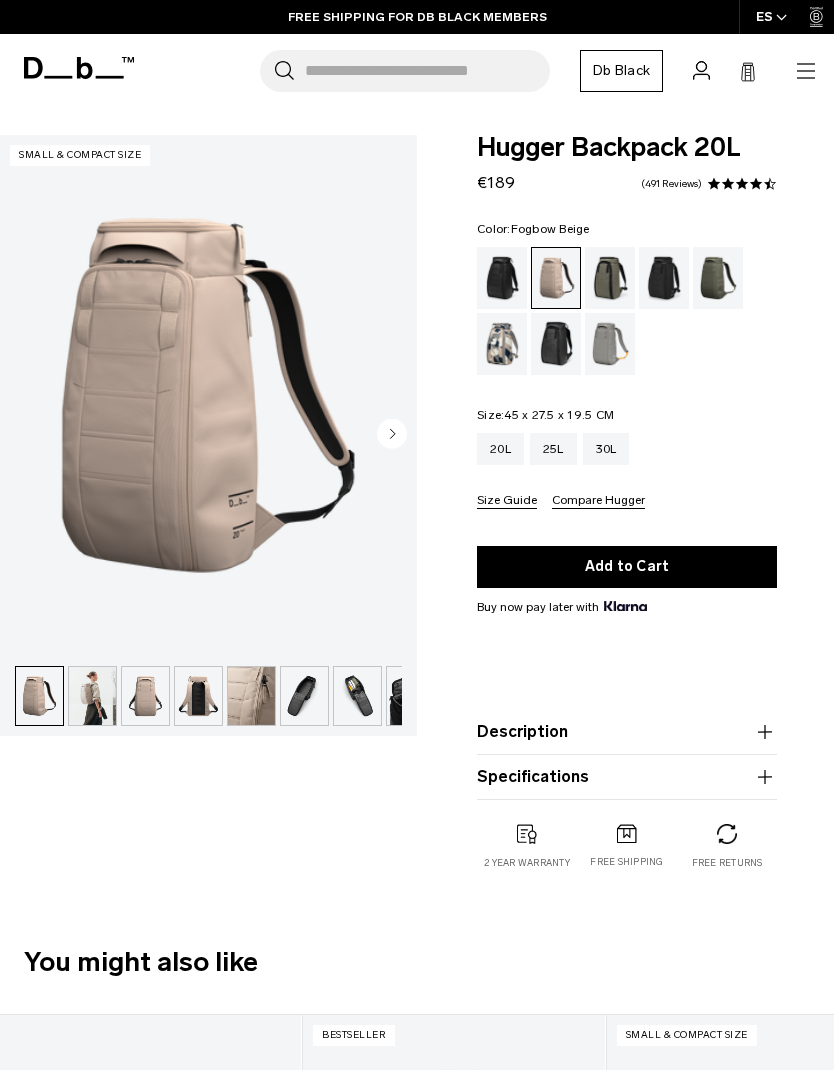 click on "25L" at bounding box center [553, 449] 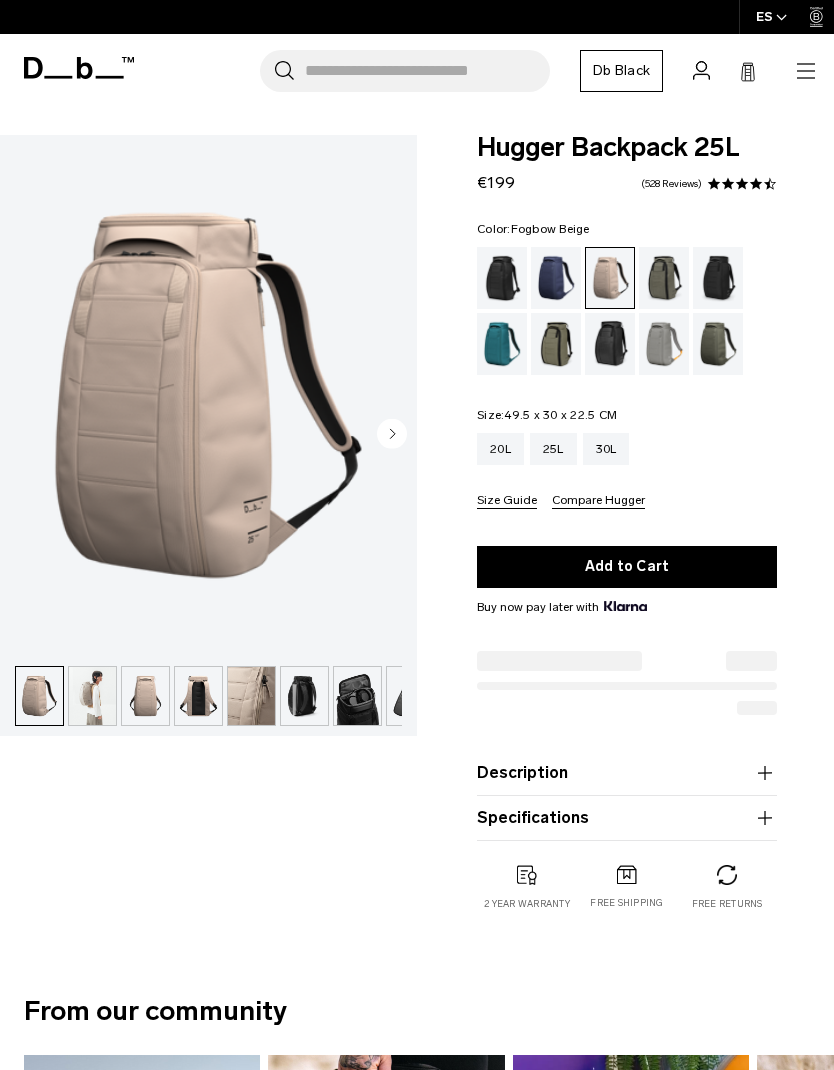 scroll, scrollTop: 0, scrollLeft: 0, axis: both 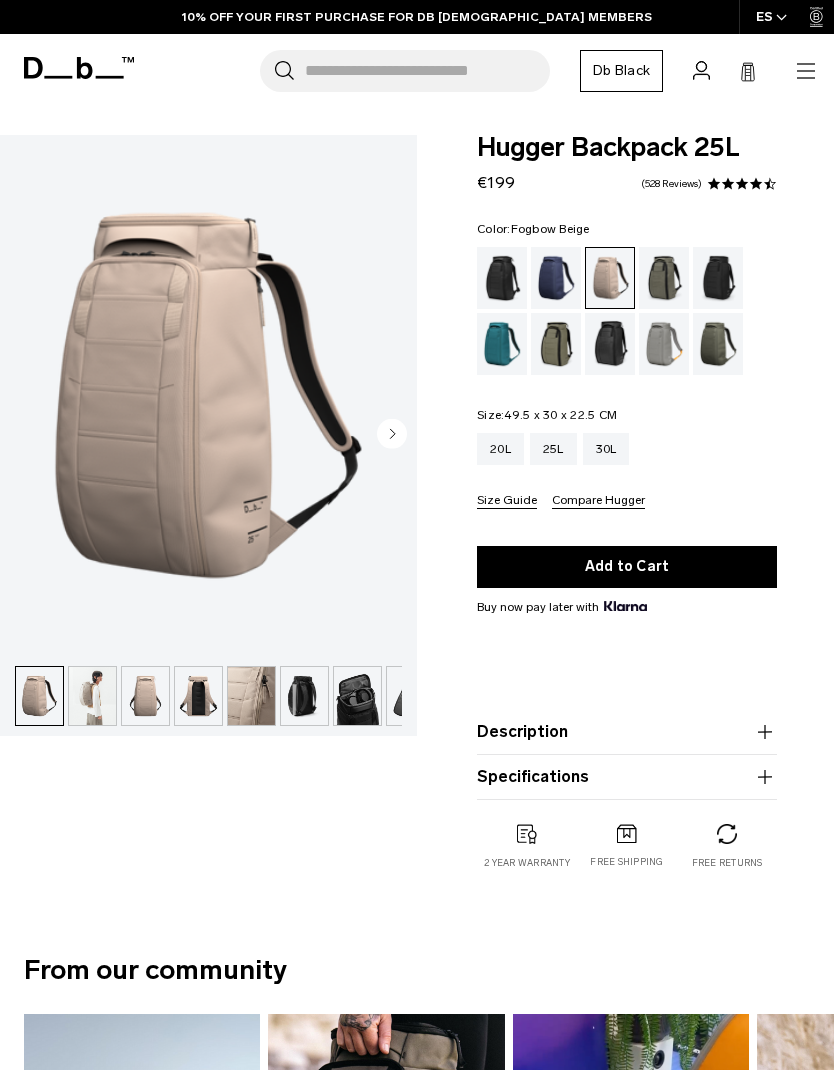 click on "20L" at bounding box center (500, 449) 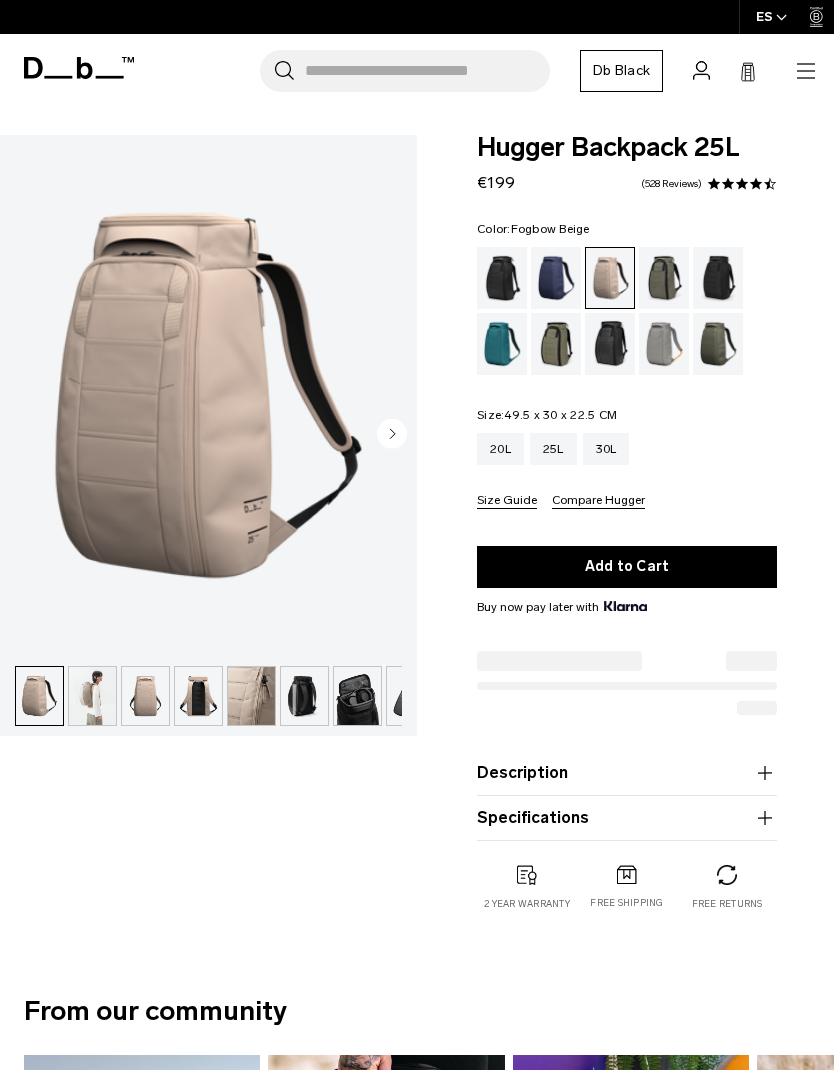 scroll, scrollTop: 0, scrollLeft: 0, axis: both 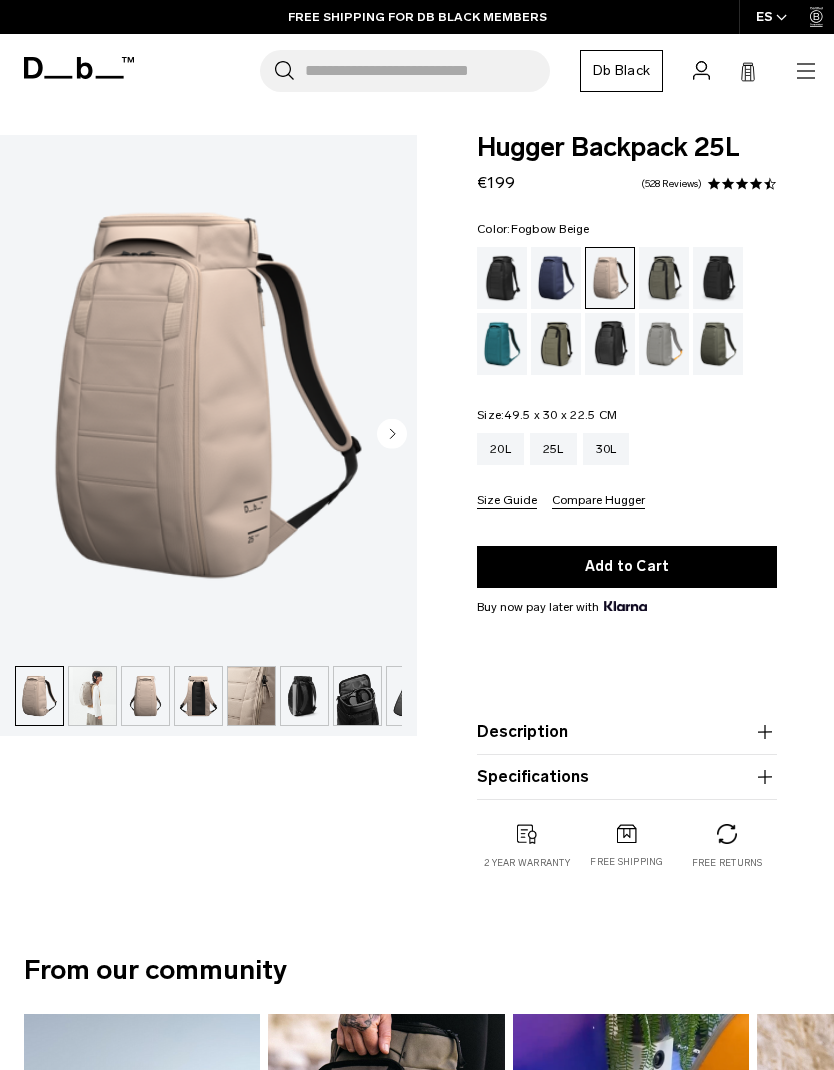 click at bounding box center (502, 278) 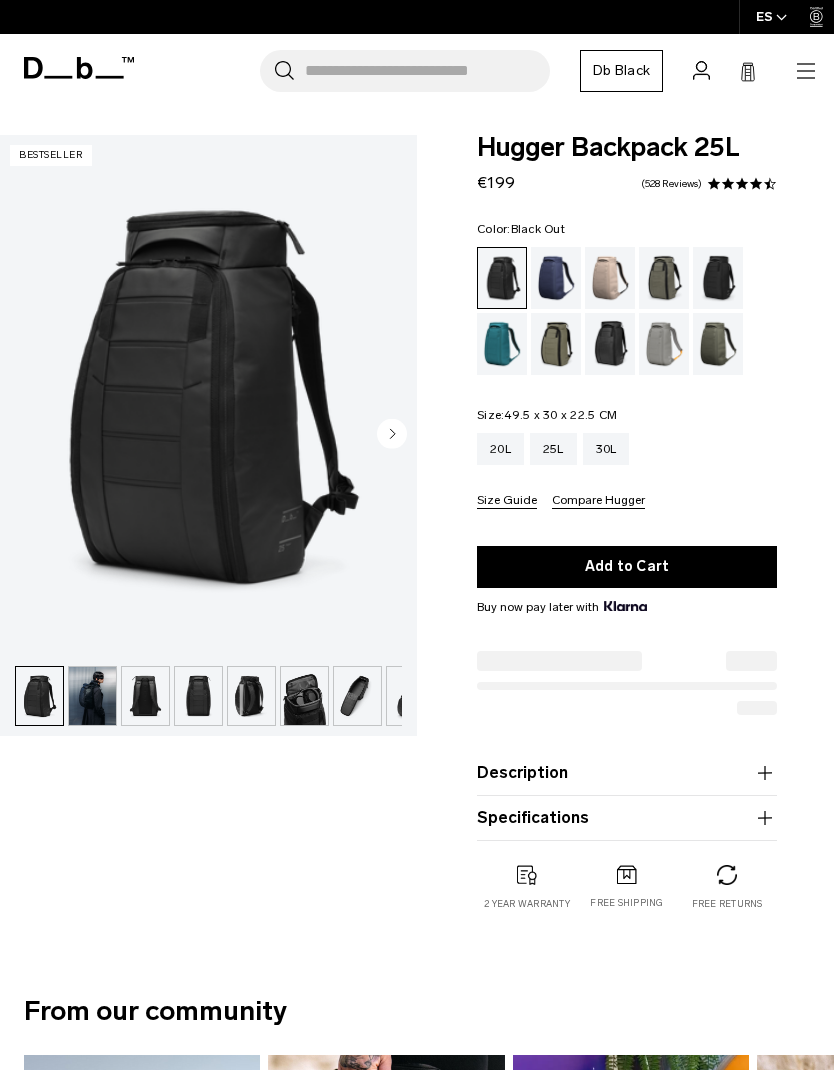 scroll, scrollTop: 0, scrollLeft: 0, axis: both 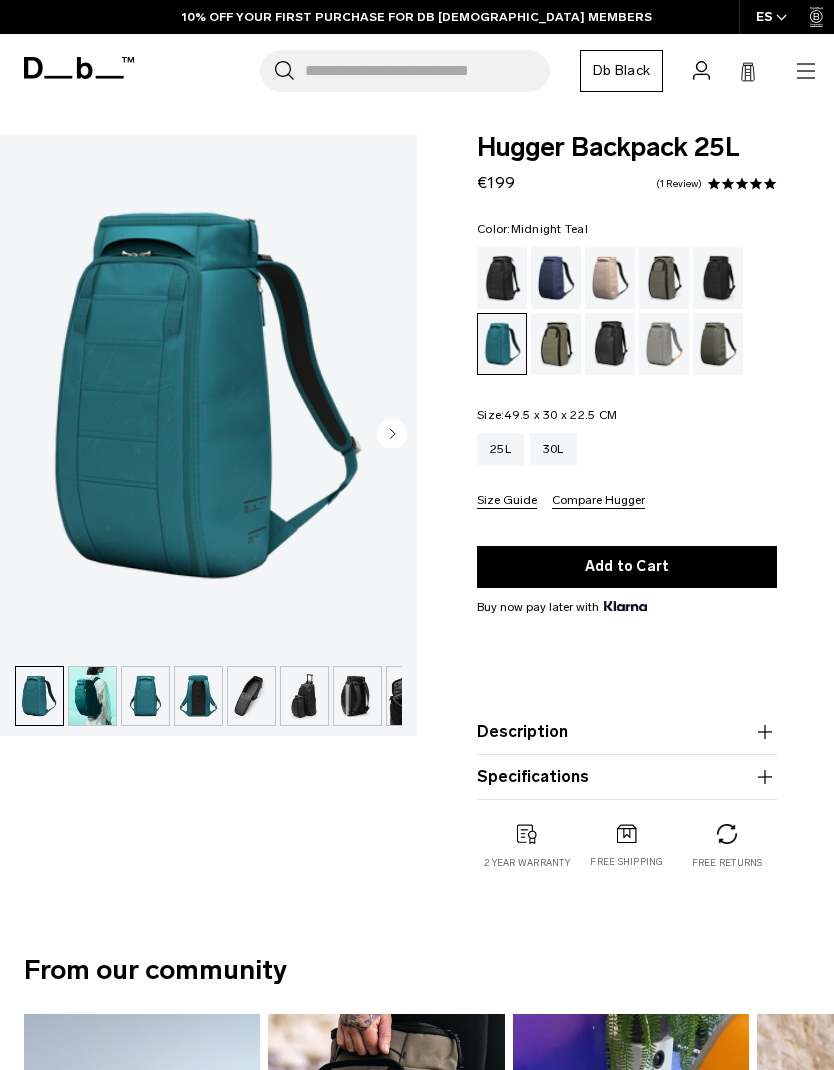 click at bounding box center [556, 344] 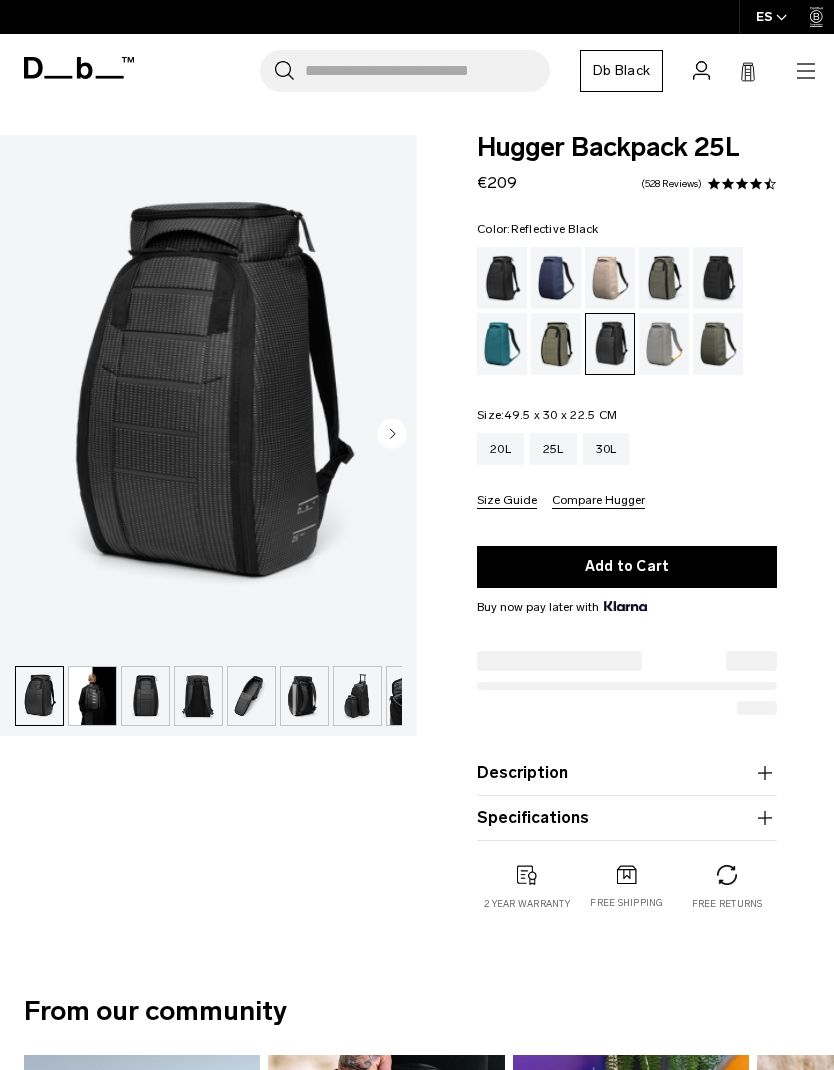 scroll, scrollTop: 0, scrollLeft: 0, axis: both 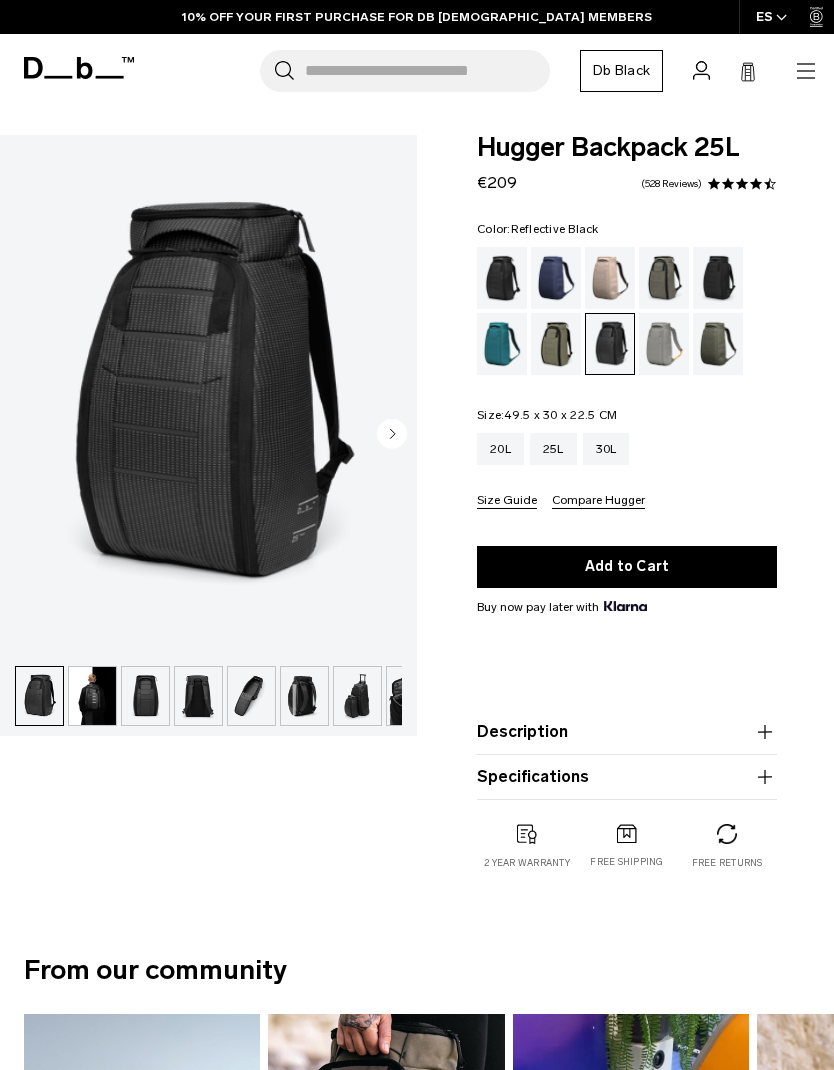 click at bounding box center (664, 344) 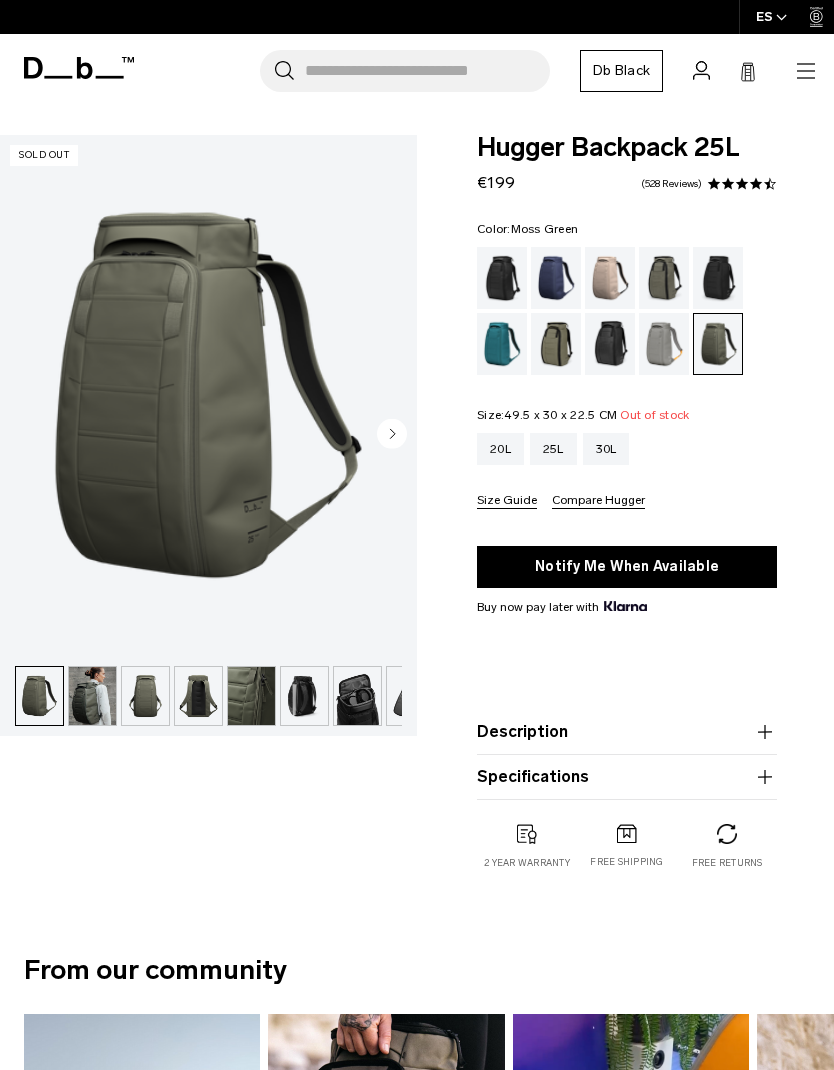 scroll, scrollTop: 0, scrollLeft: 0, axis: both 